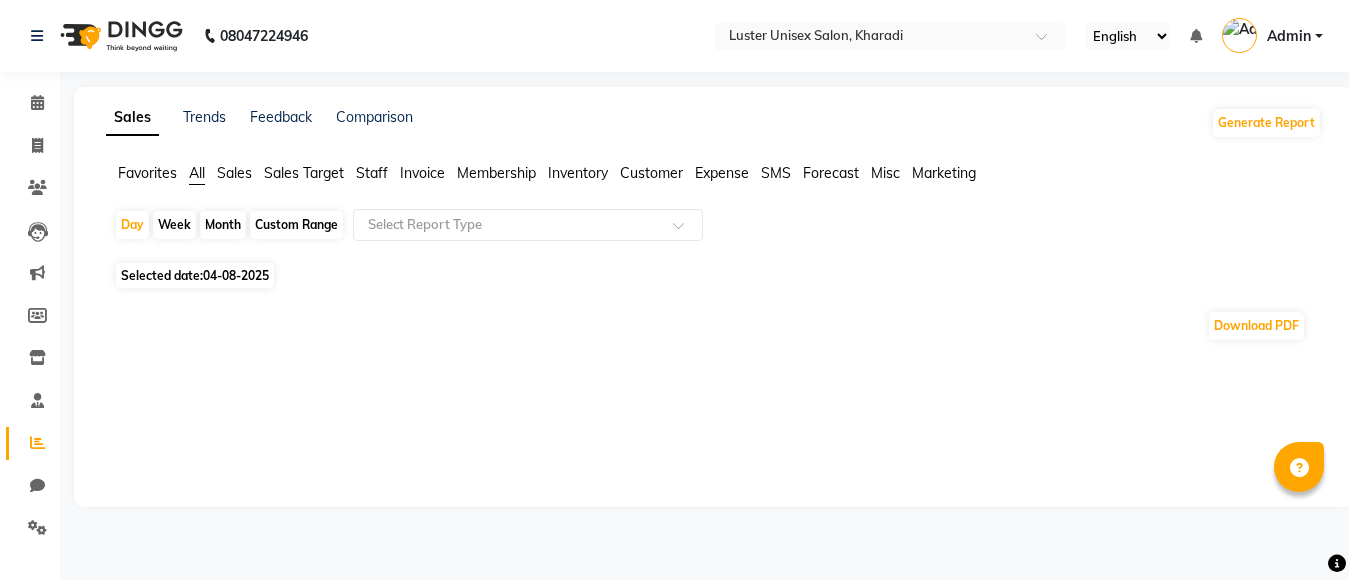 scroll, scrollTop: 0, scrollLeft: 0, axis: both 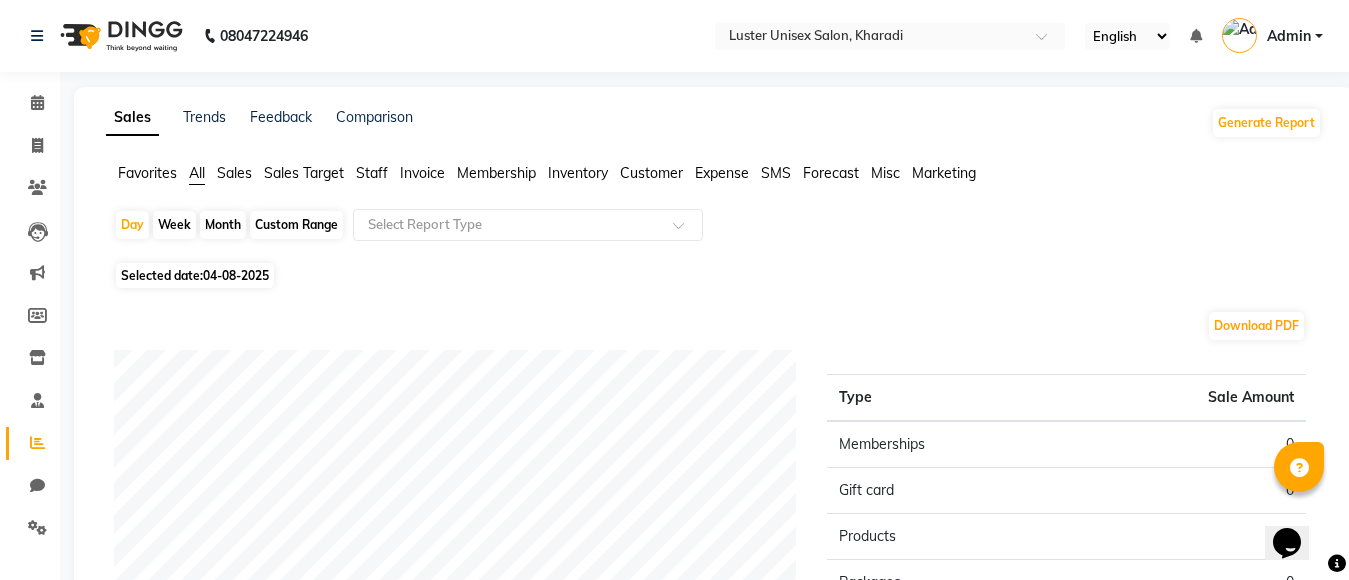 click on "Sales" 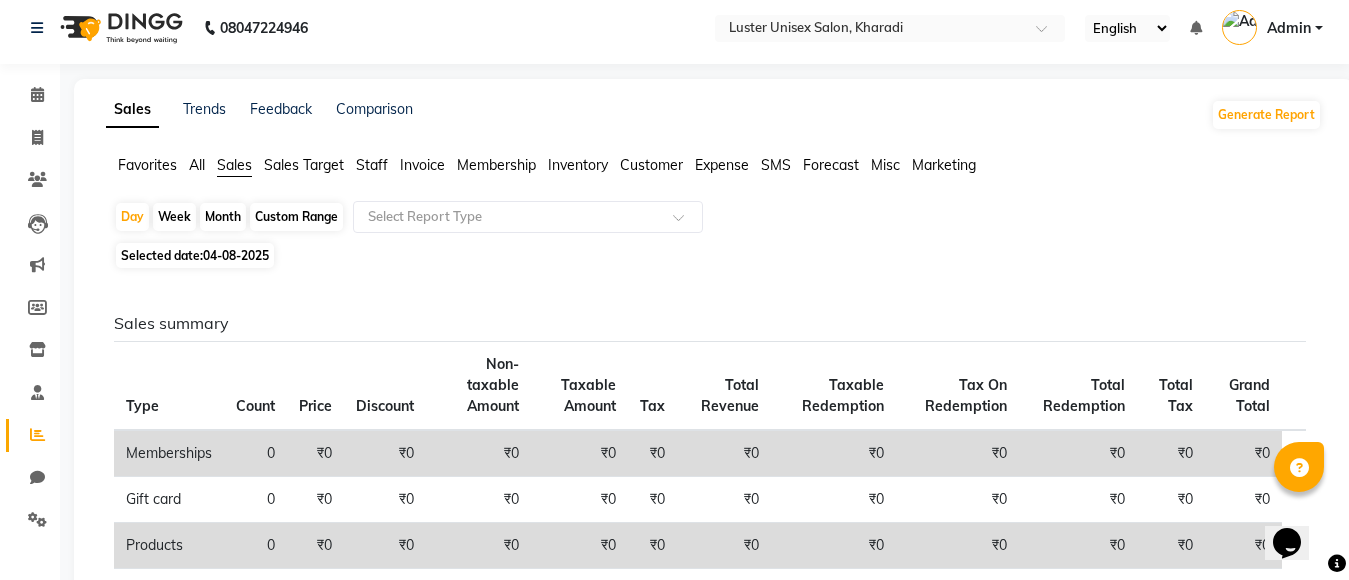 scroll, scrollTop: 0, scrollLeft: 0, axis: both 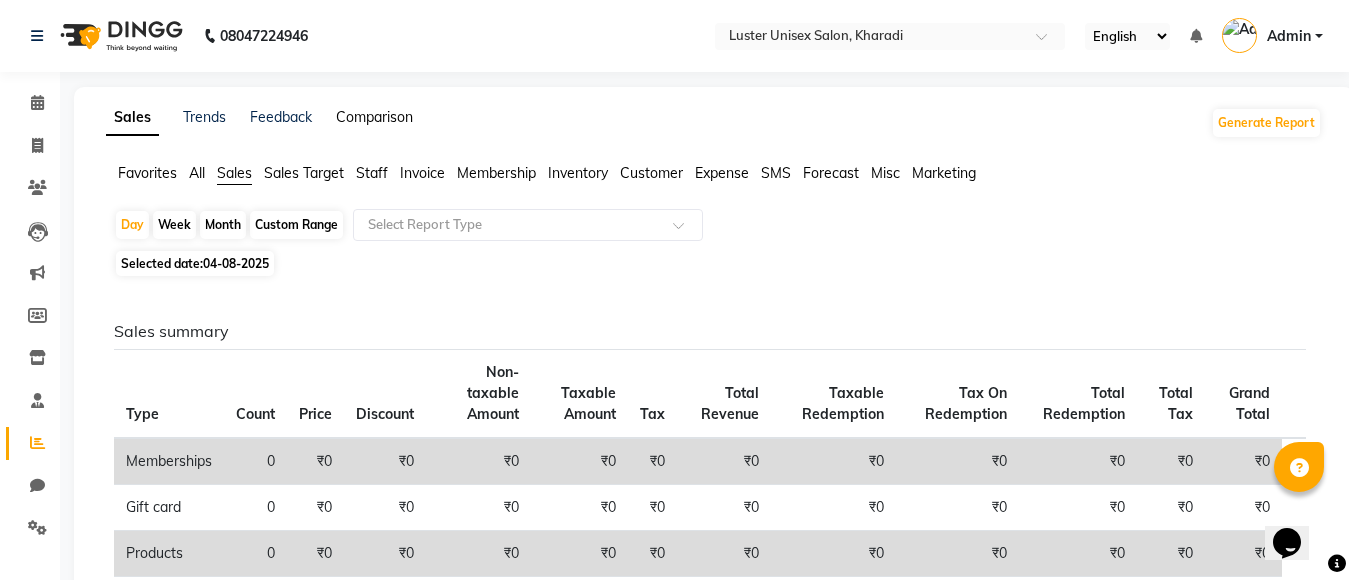 click on "Comparison" 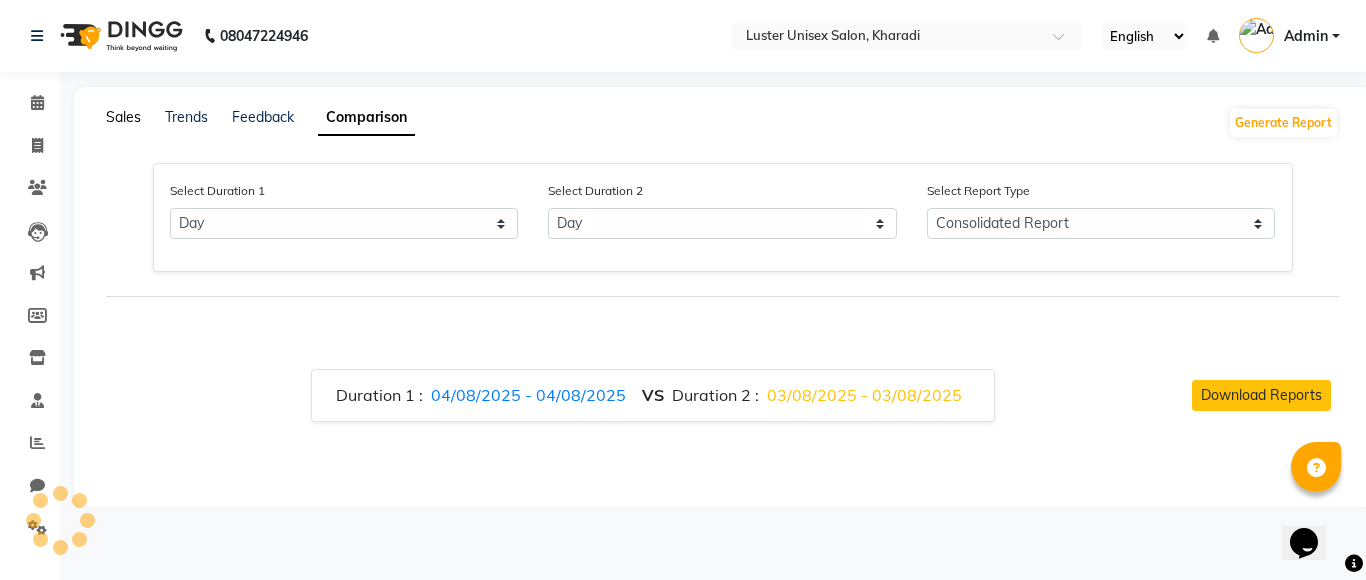 click on "Sales" 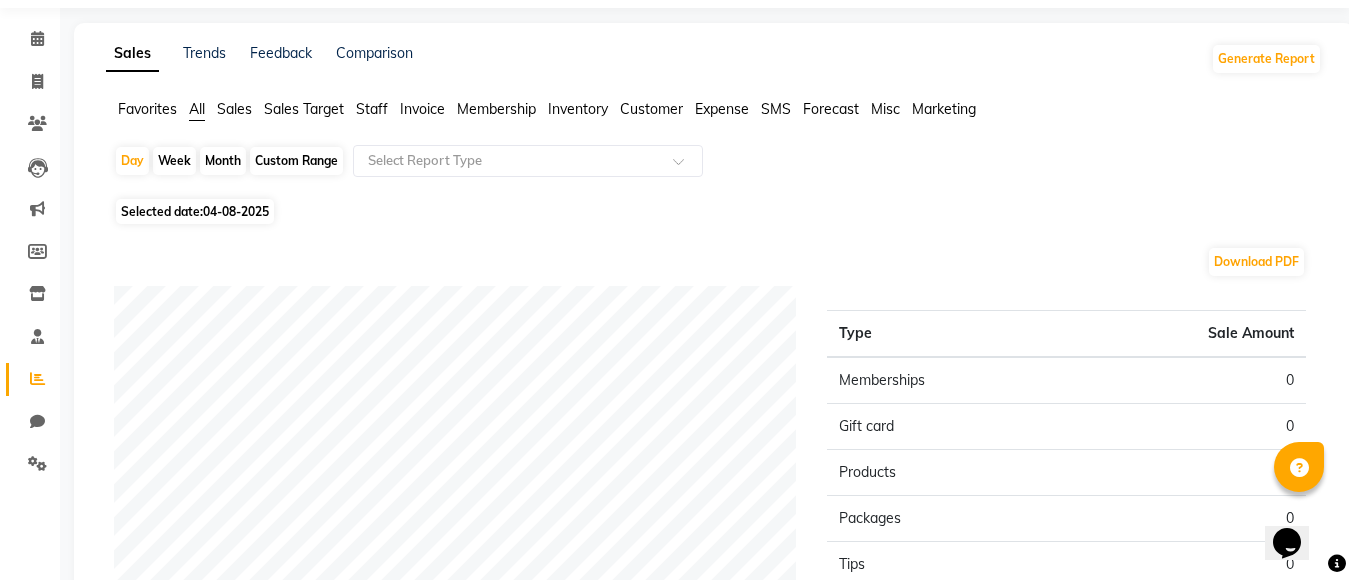 scroll, scrollTop: 100, scrollLeft: 0, axis: vertical 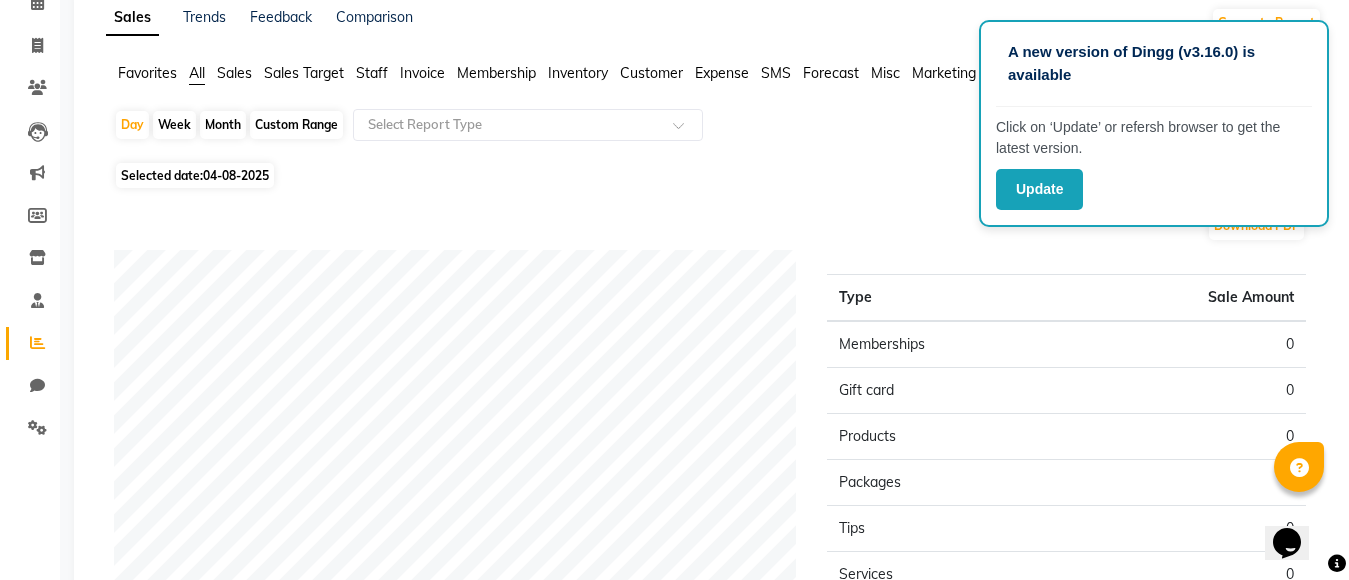click on "Month" 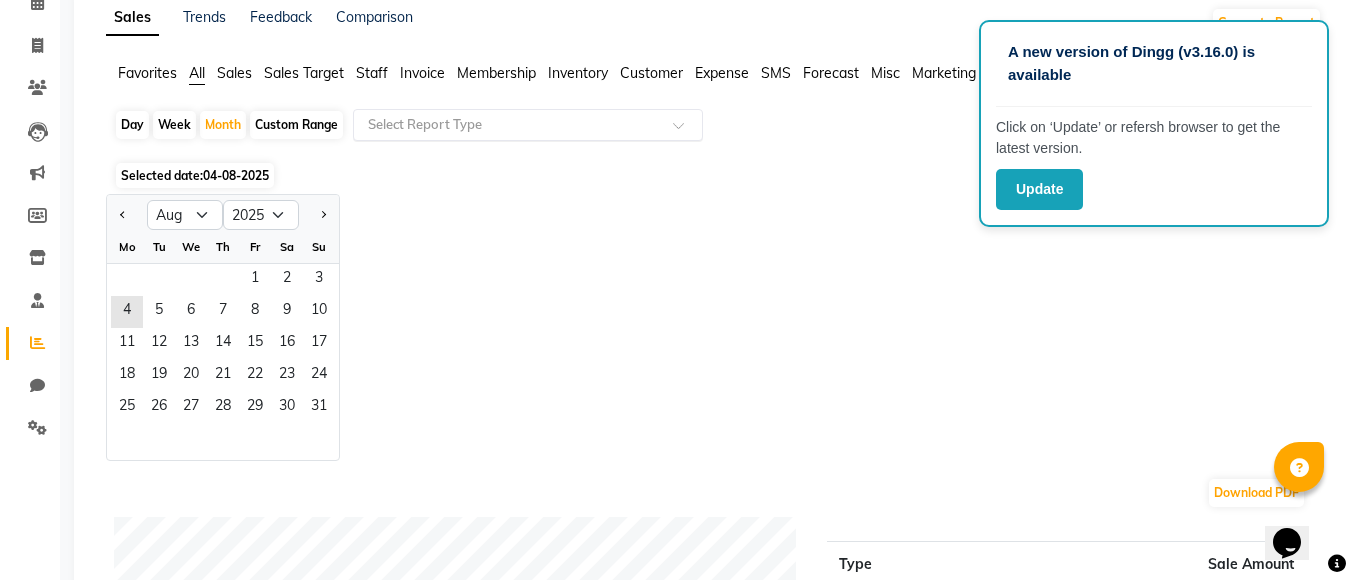 click 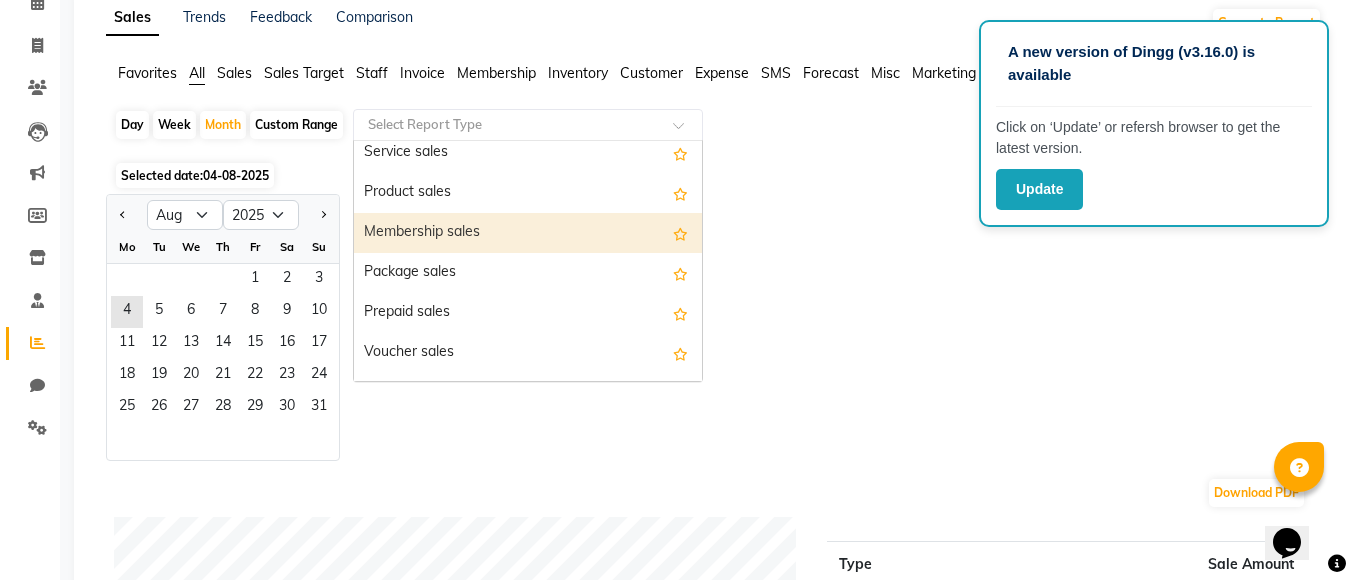 scroll, scrollTop: 100, scrollLeft: 0, axis: vertical 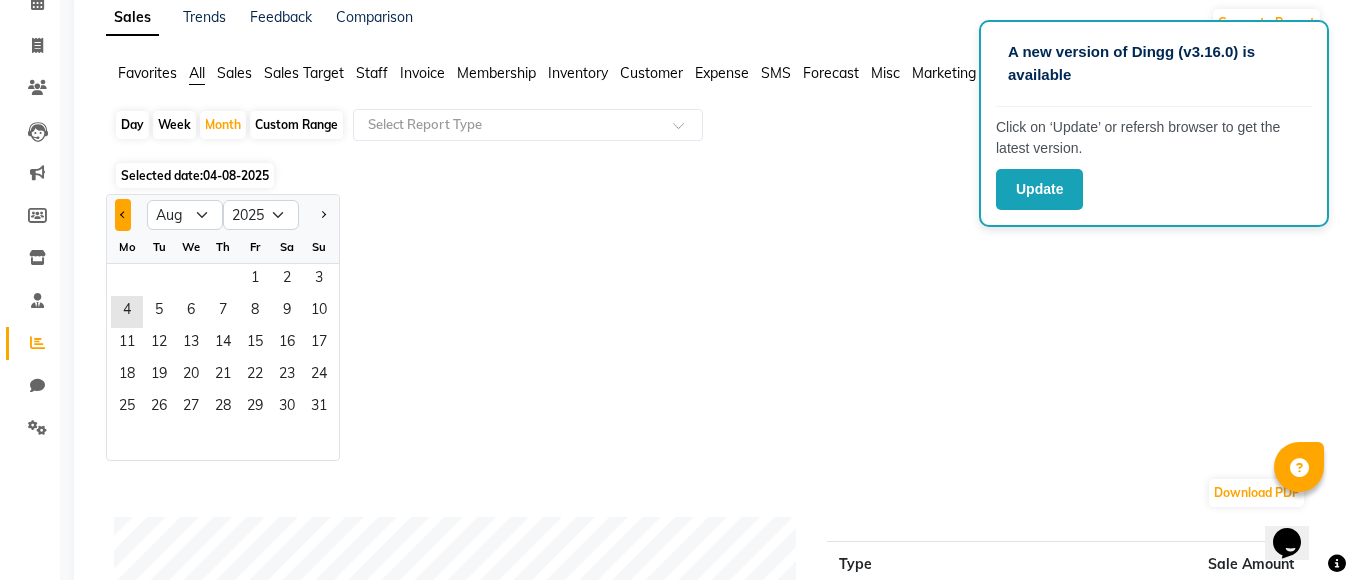 click 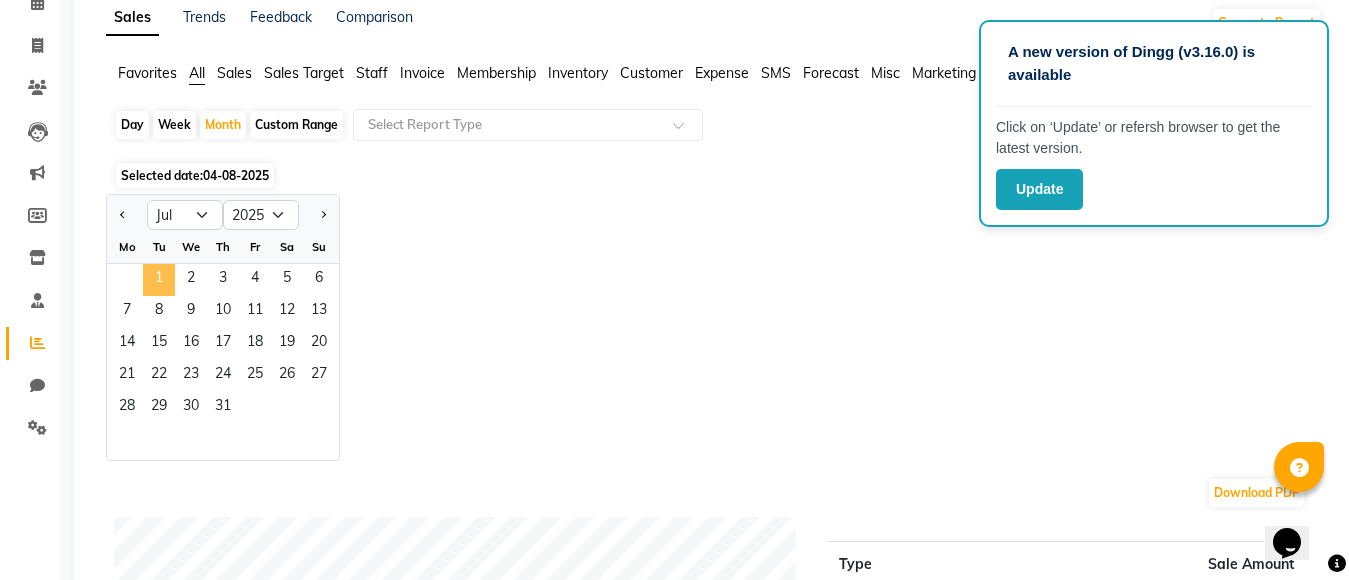 click on "1" 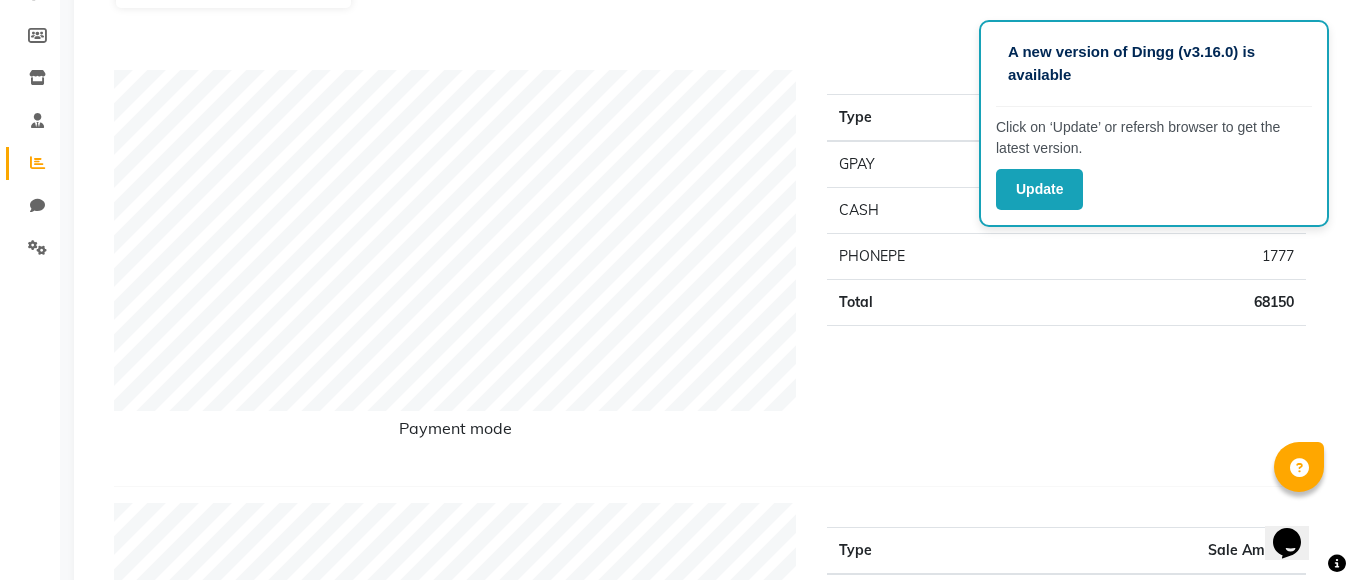scroll, scrollTop: 300, scrollLeft: 0, axis: vertical 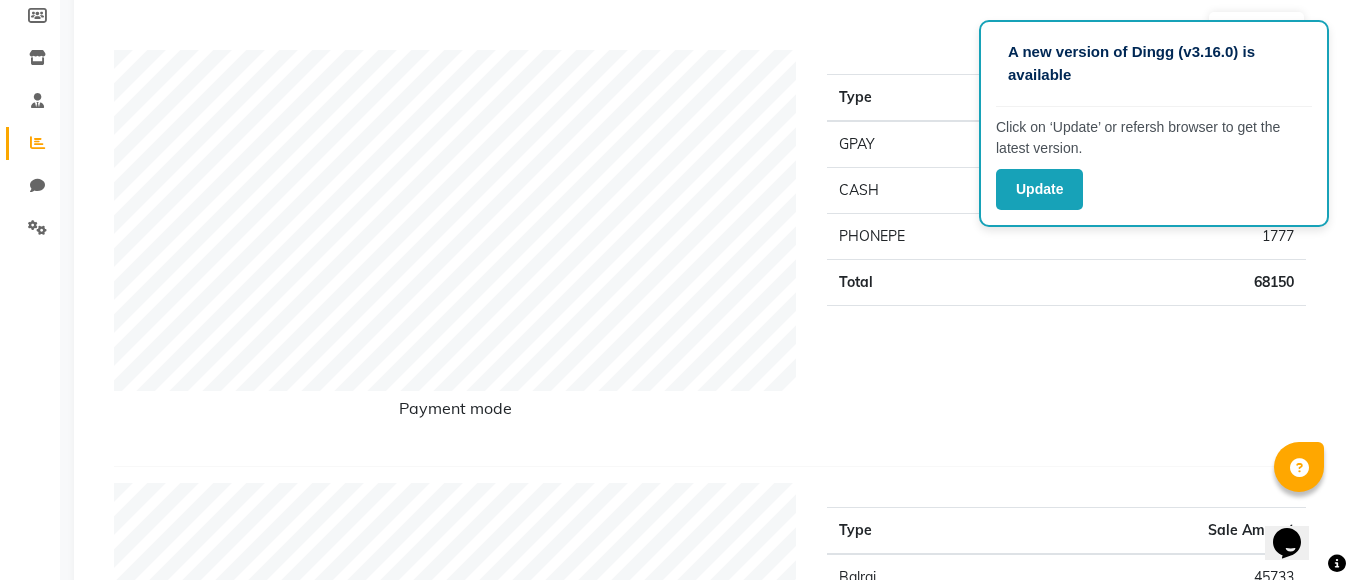click on "Type Sale Amount GPAY [NUMBER] CASH [NUMBER] PHONEPE [NUMBER] Total [NUMBER]" 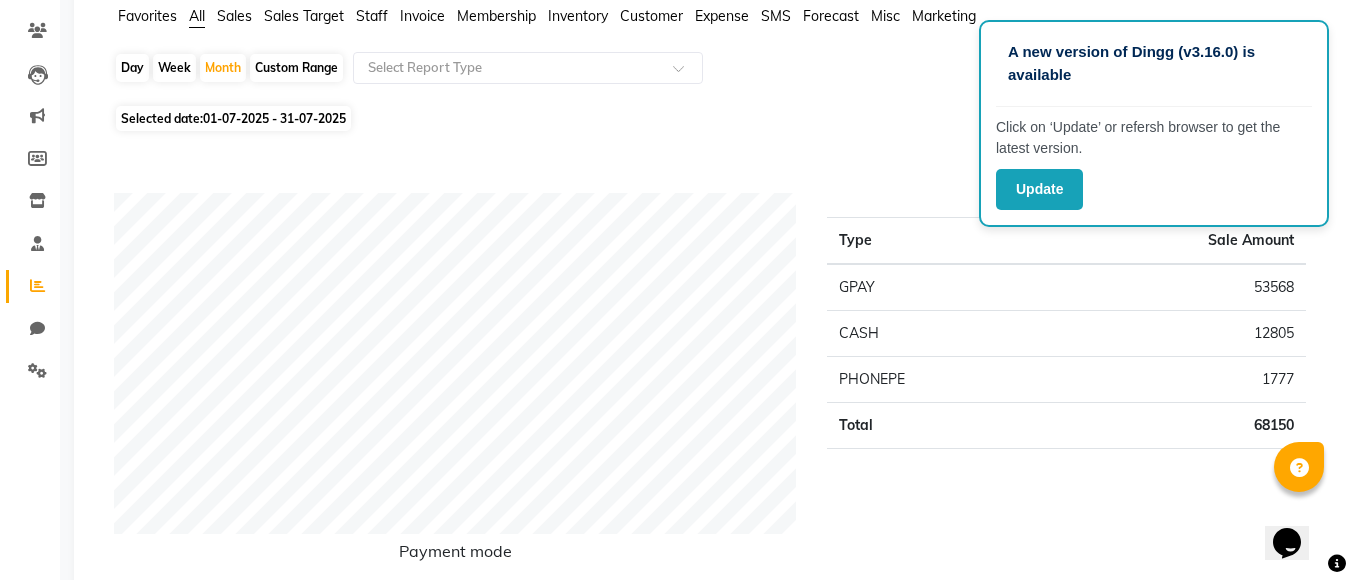 scroll, scrollTop: 0, scrollLeft: 0, axis: both 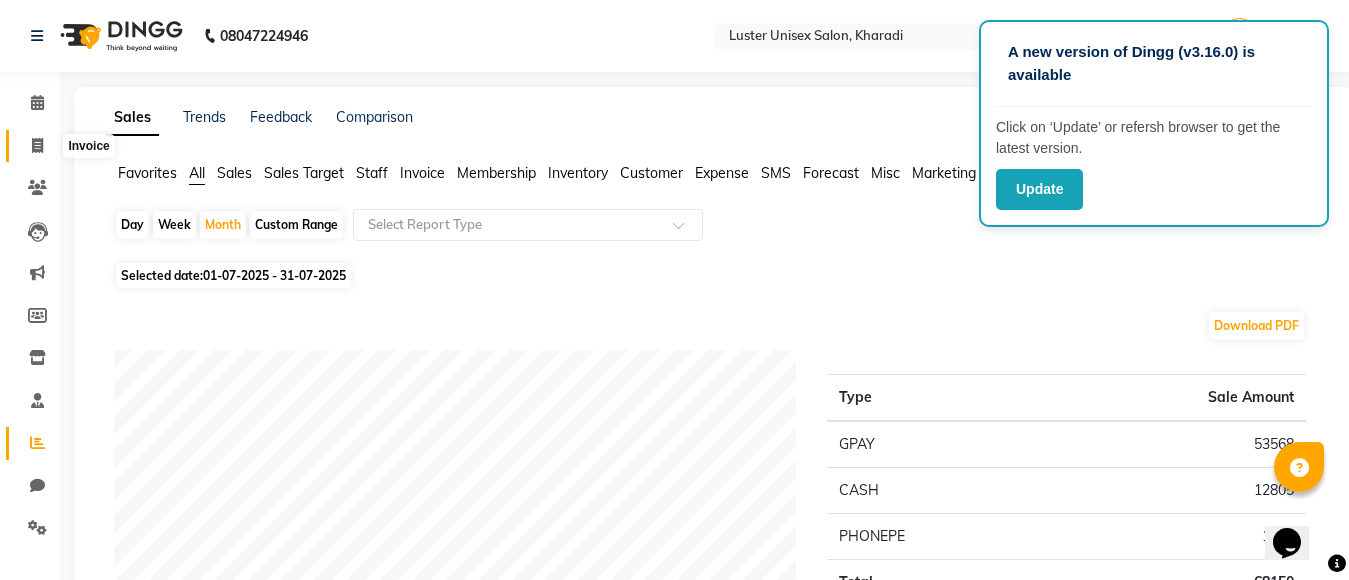 click 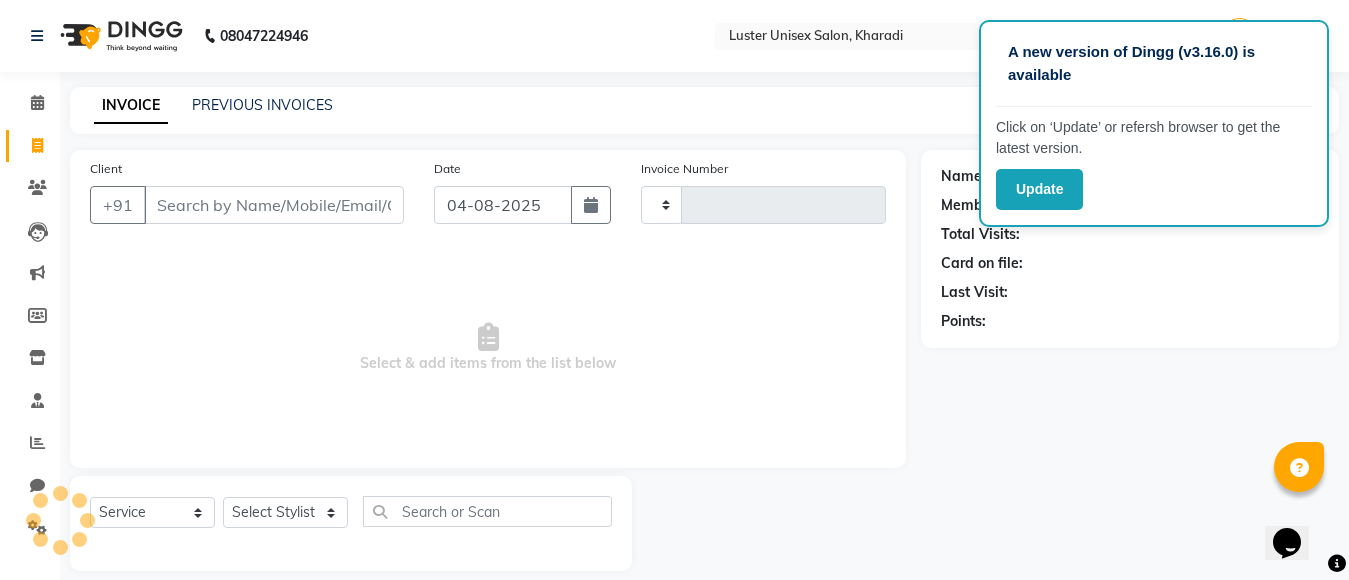 scroll, scrollTop: 21, scrollLeft: 0, axis: vertical 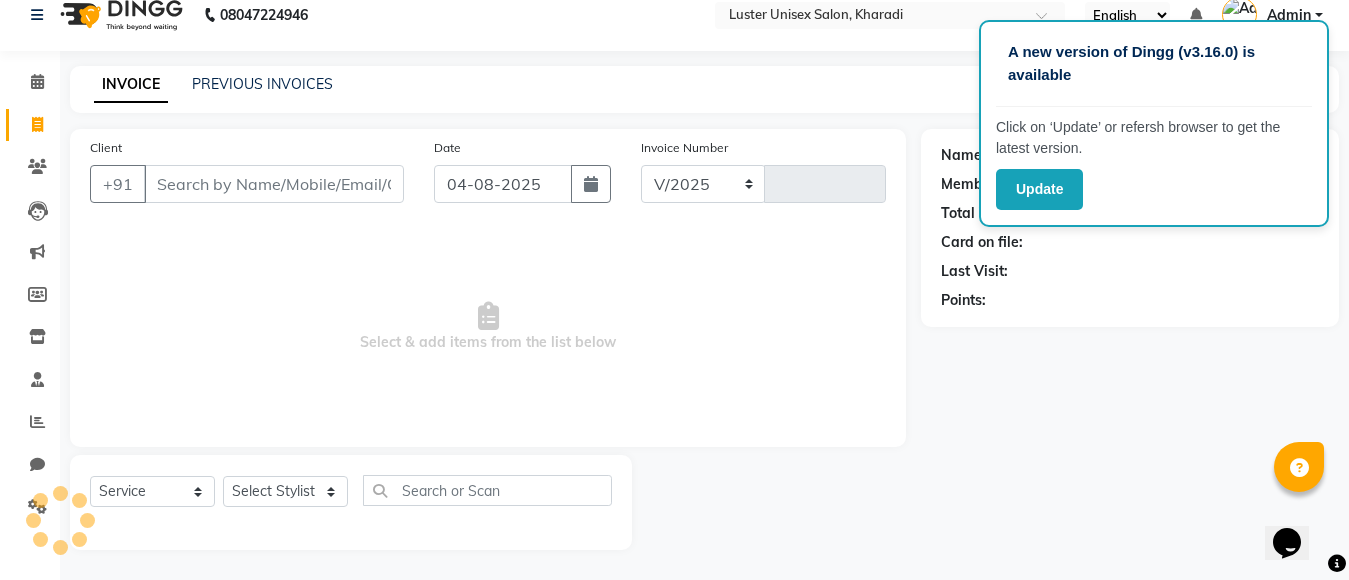 select on "7467" 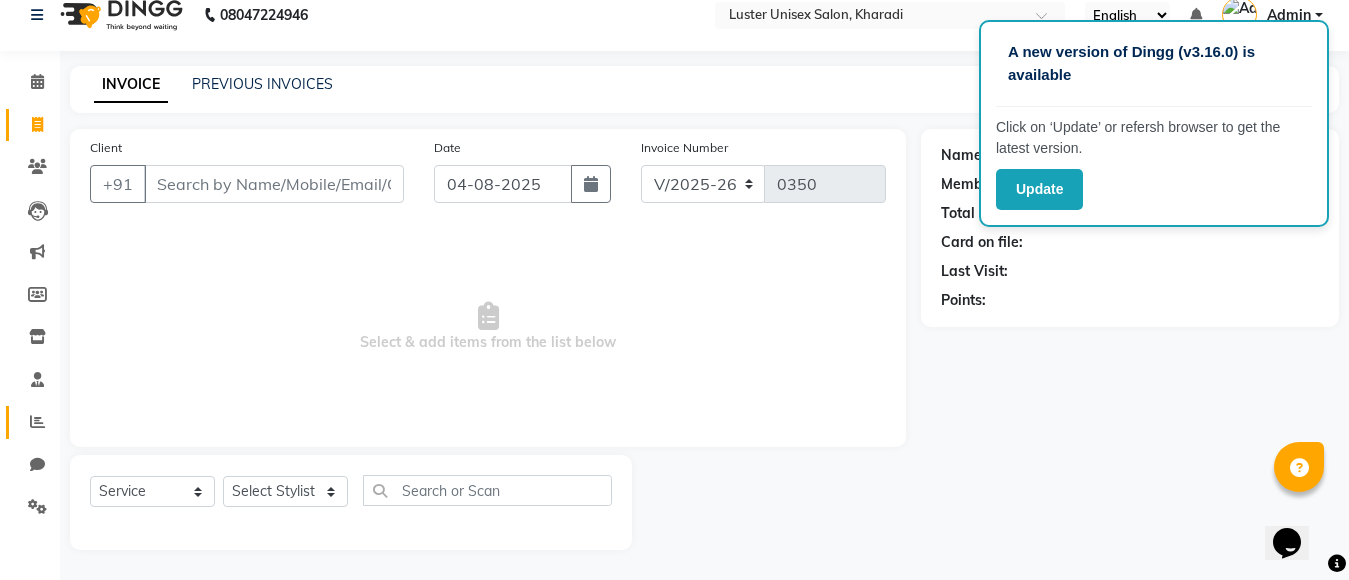 click 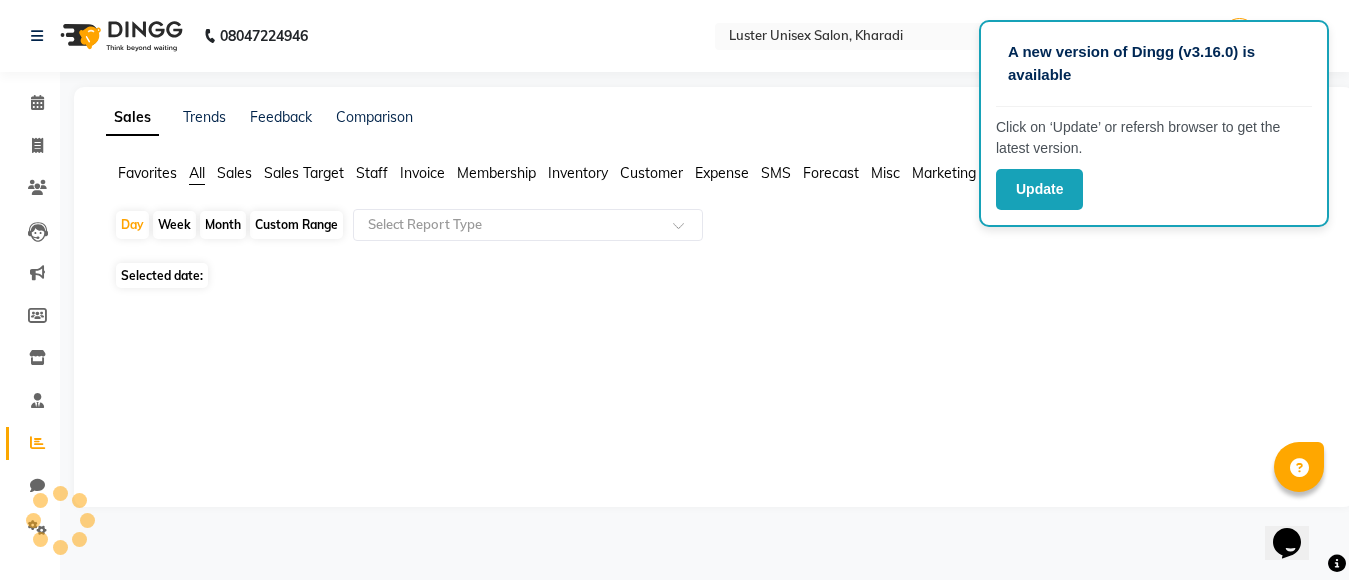 scroll, scrollTop: 0, scrollLeft: 0, axis: both 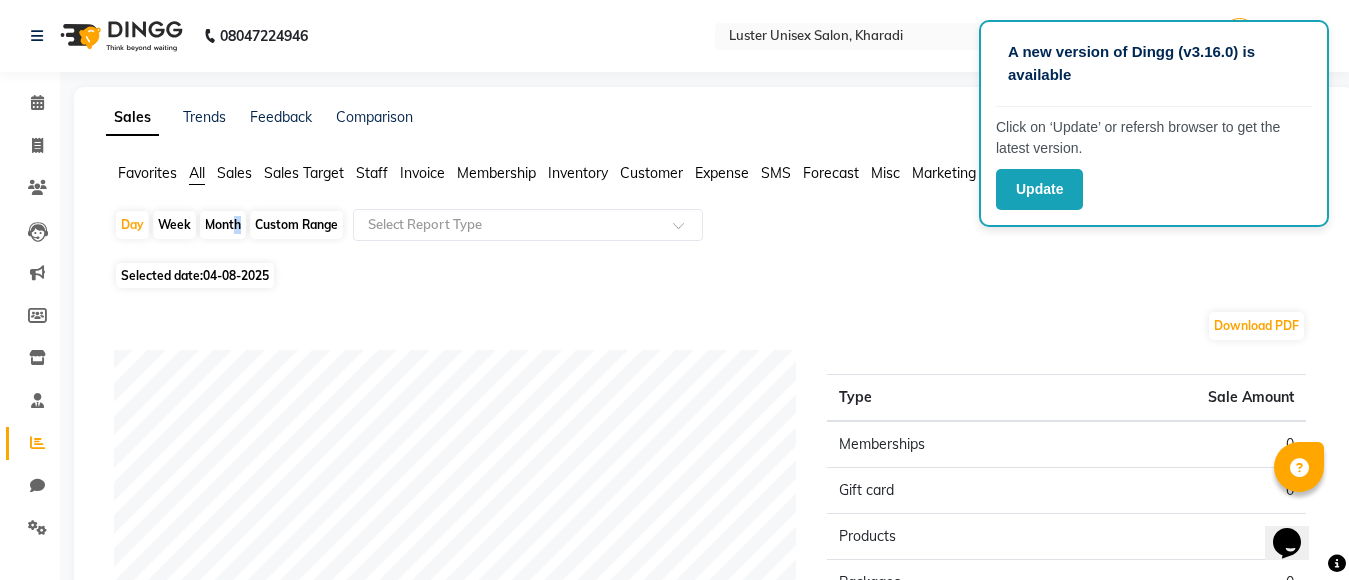 click on "Month" 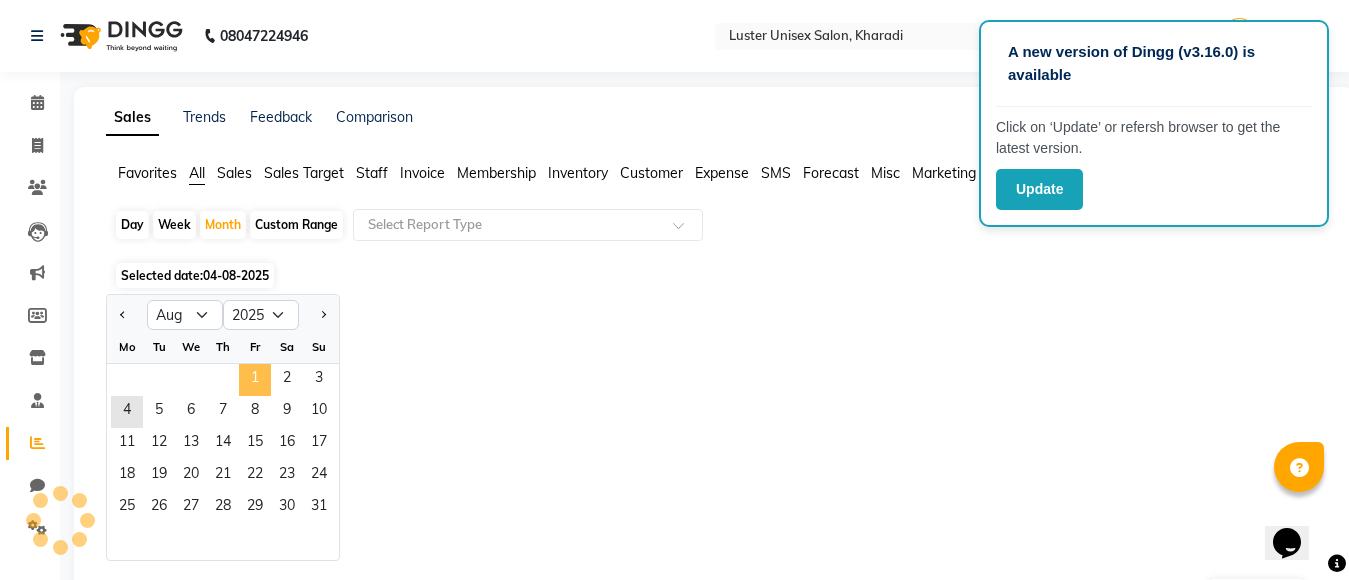 click on "1" 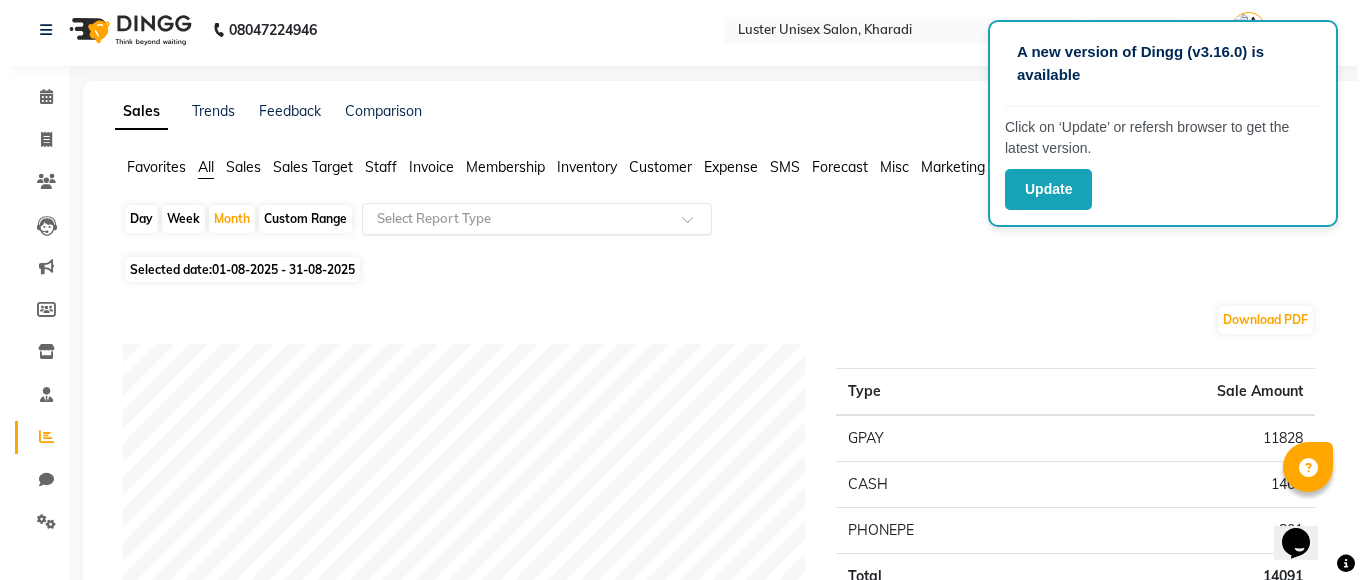 scroll, scrollTop: 0, scrollLeft: 0, axis: both 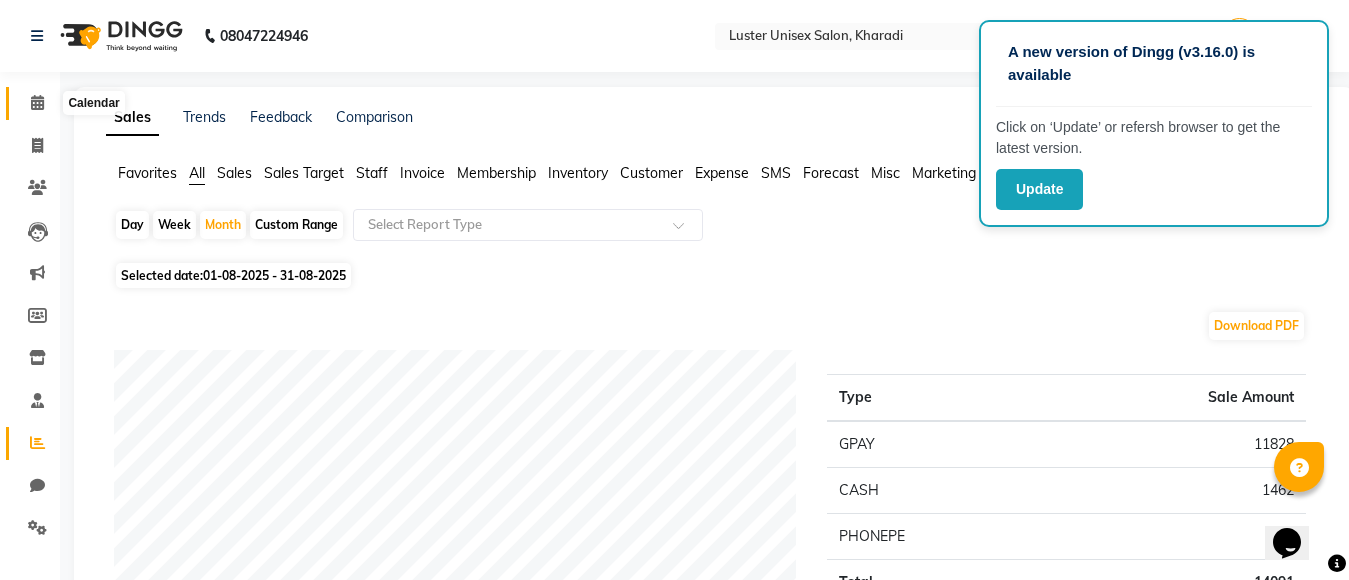 click 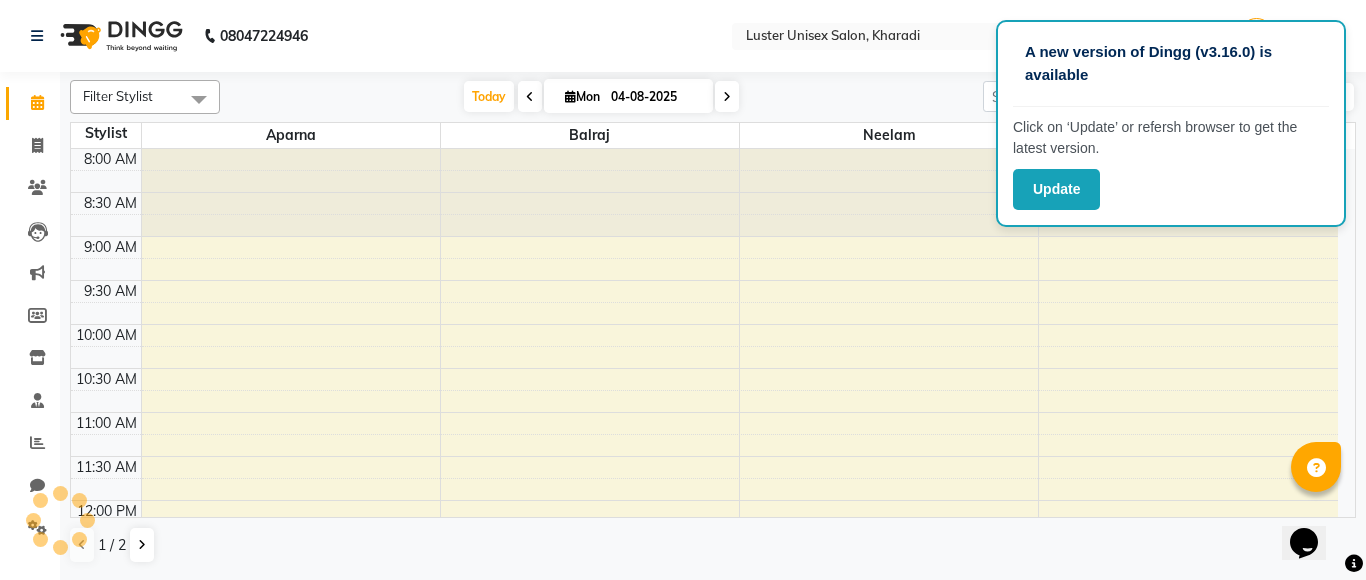 scroll, scrollTop: 0, scrollLeft: 0, axis: both 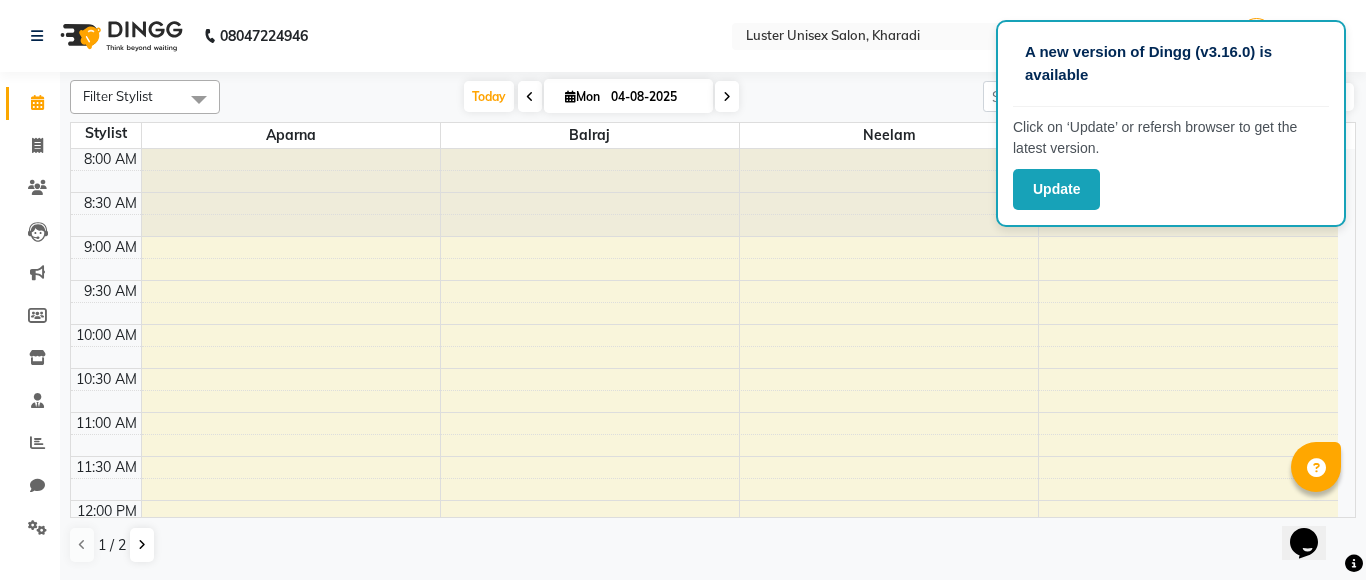 click on "8:00 AM 8:30 AM 9:00 AM 9:30 AM 10:00 AM 10:30 AM 11:00 AM 11:30 AM 12:00 PM 12:30 PM 1:00 PM 1:30 PM 2:00 PM 2:30 PM 3:00 PM 3:30 PM 4:00 PM 4:30 PM 5:00 PM 5:30 PM 6:00 PM 6:30 PM 7:00 PM 7:30 PM 8:00 PM 8:30 PM 9:00 PM 9:30 PM" at bounding box center [704, 764] 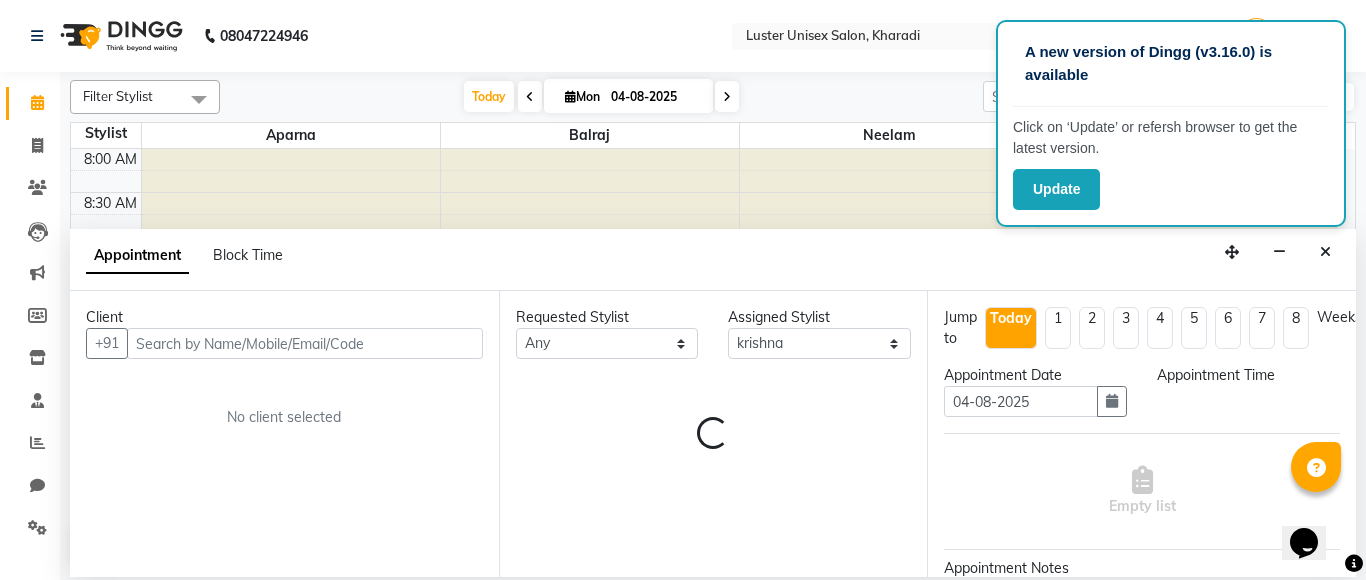 click at bounding box center [1325, 252] 